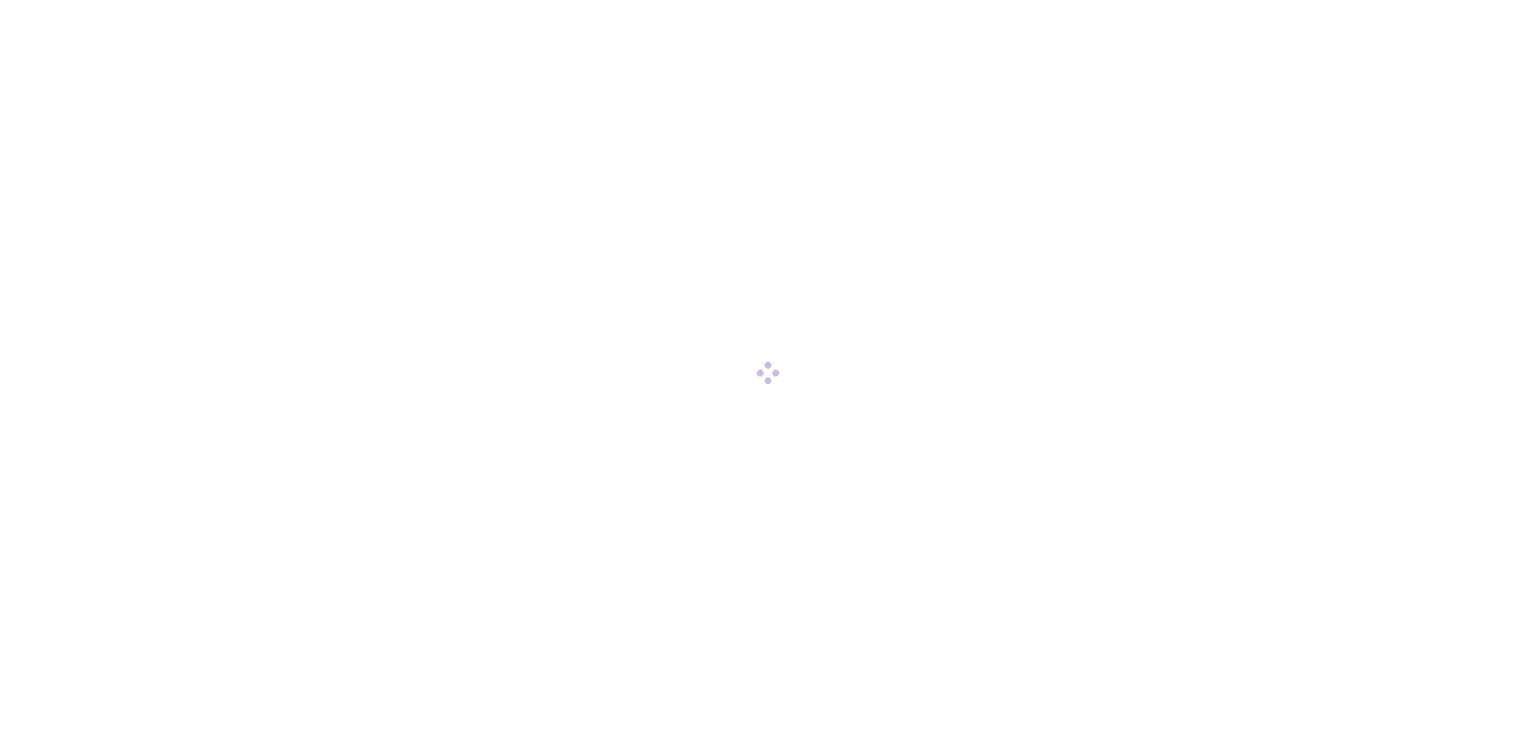 scroll, scrollTop: 0, scrollLeft: 0, axis: both 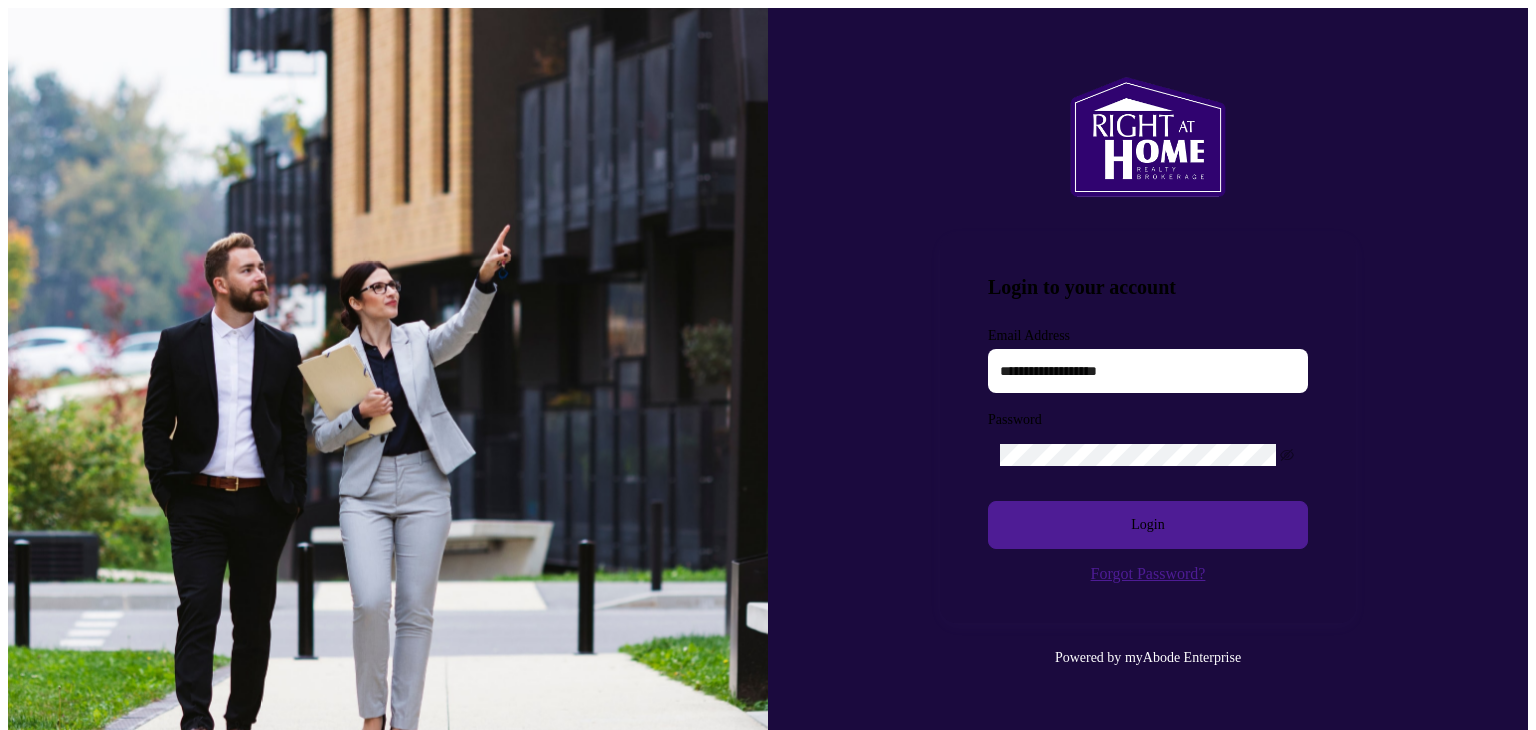 click at bounding box center (1148, 139) 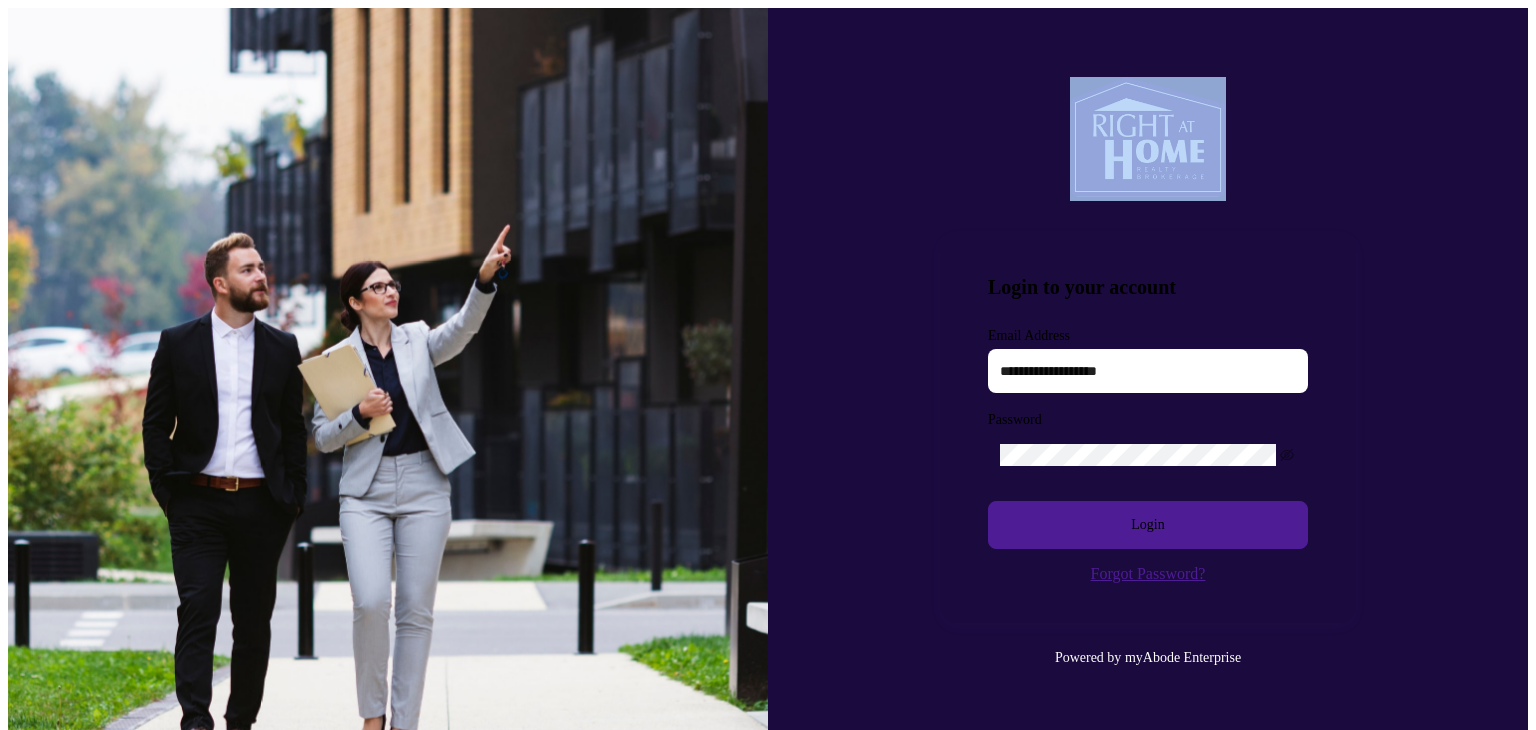 click at bounding box center (1148, 139) 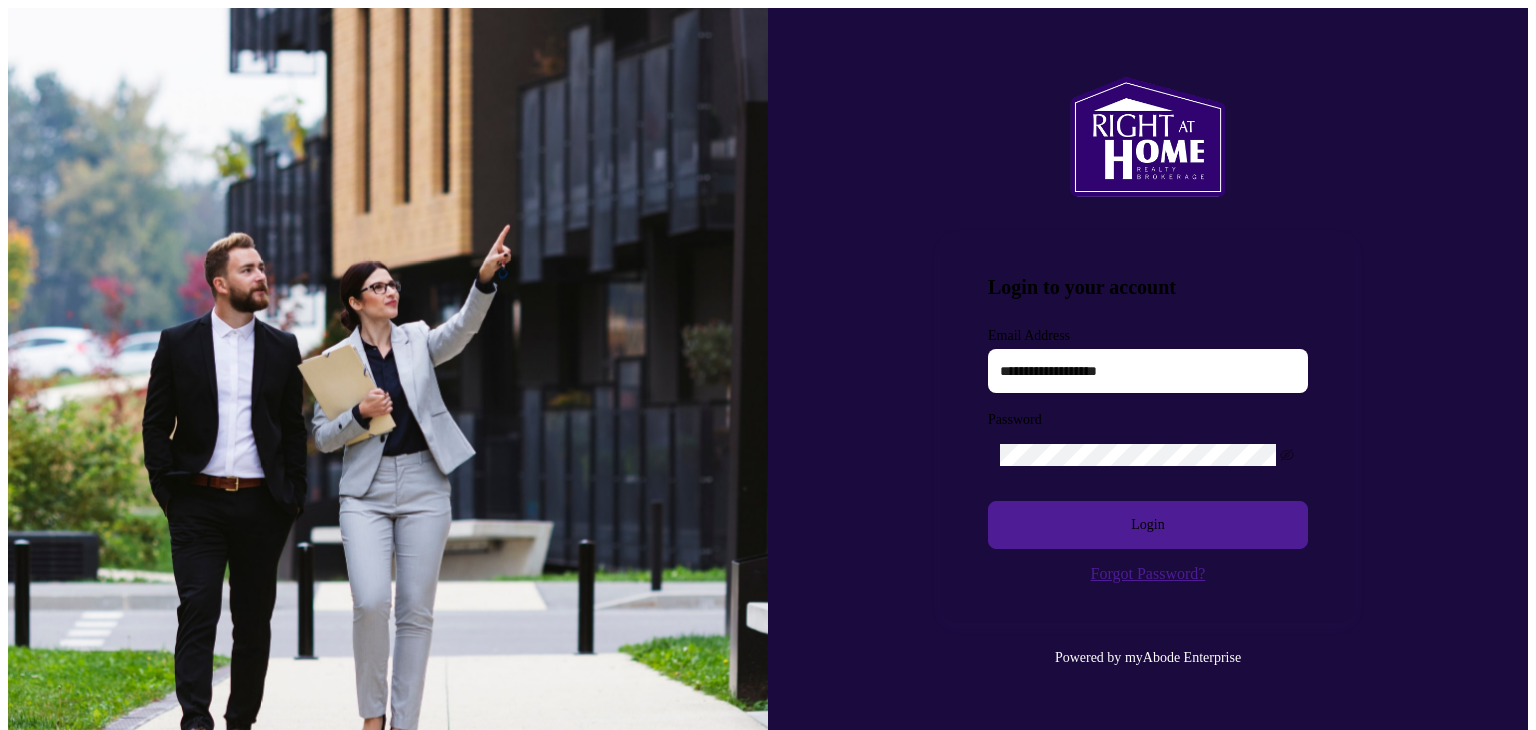 click at bounding box center (1148, 371) 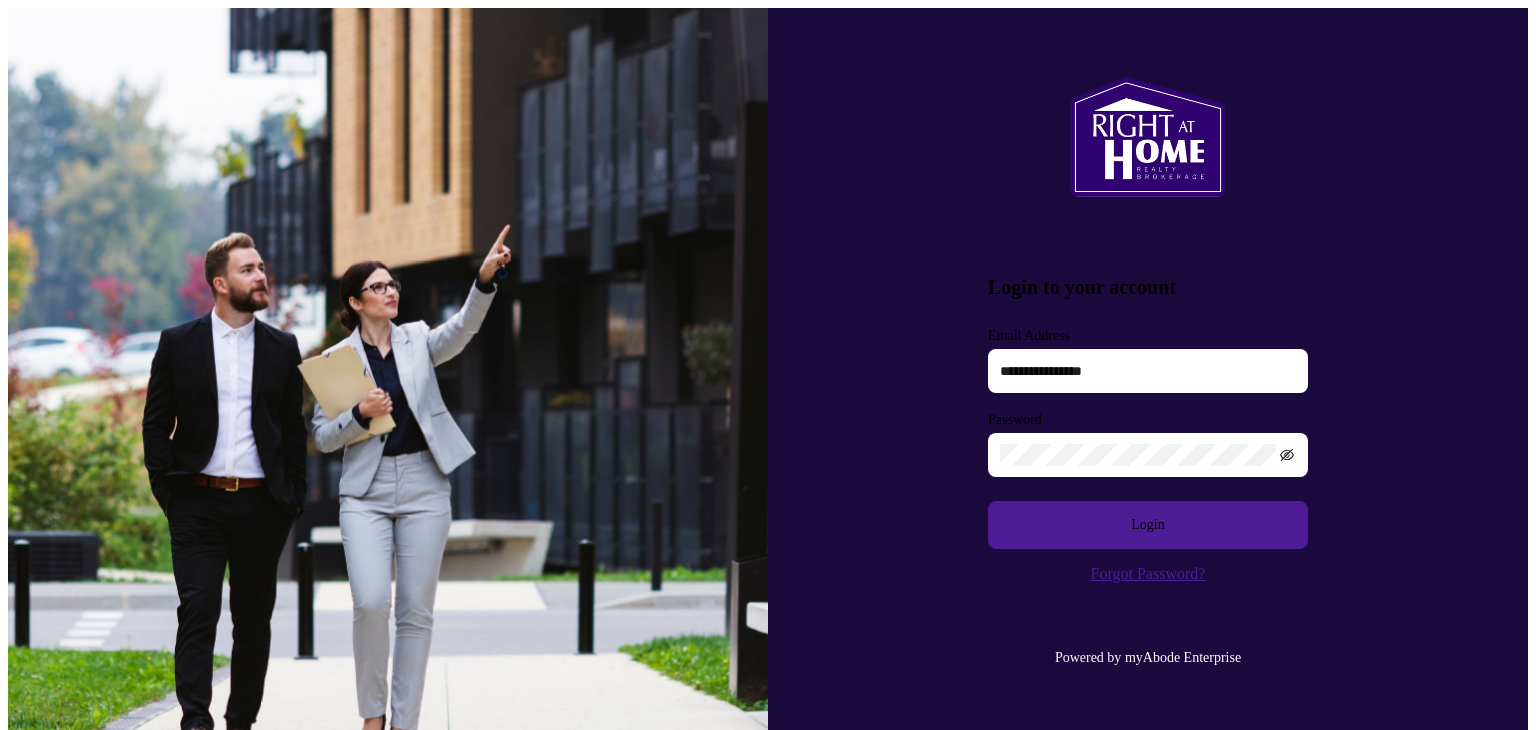 click at bounding box center [1287, 455] 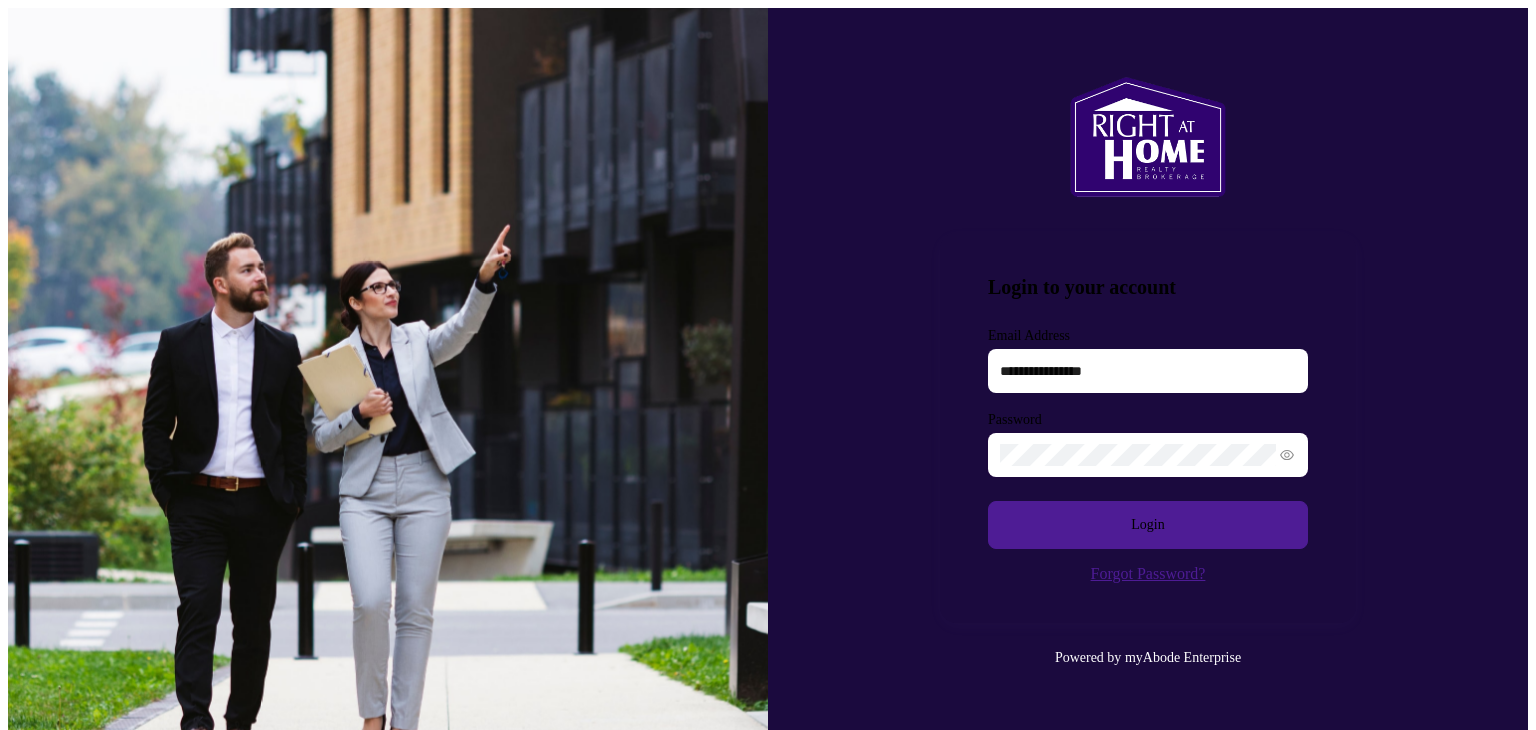 click at bounding box center (1287, 455) 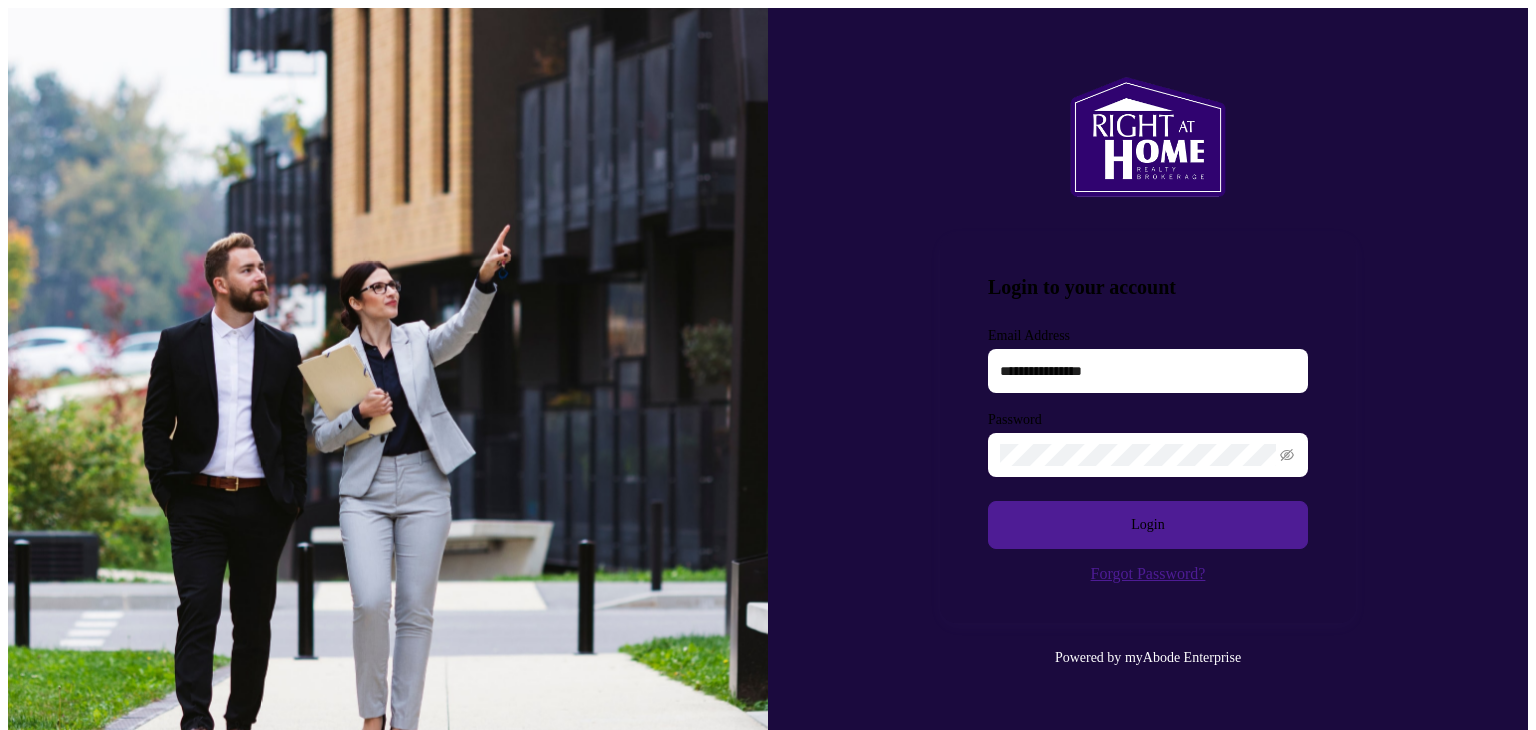 click at bounding box center (1287, 455) 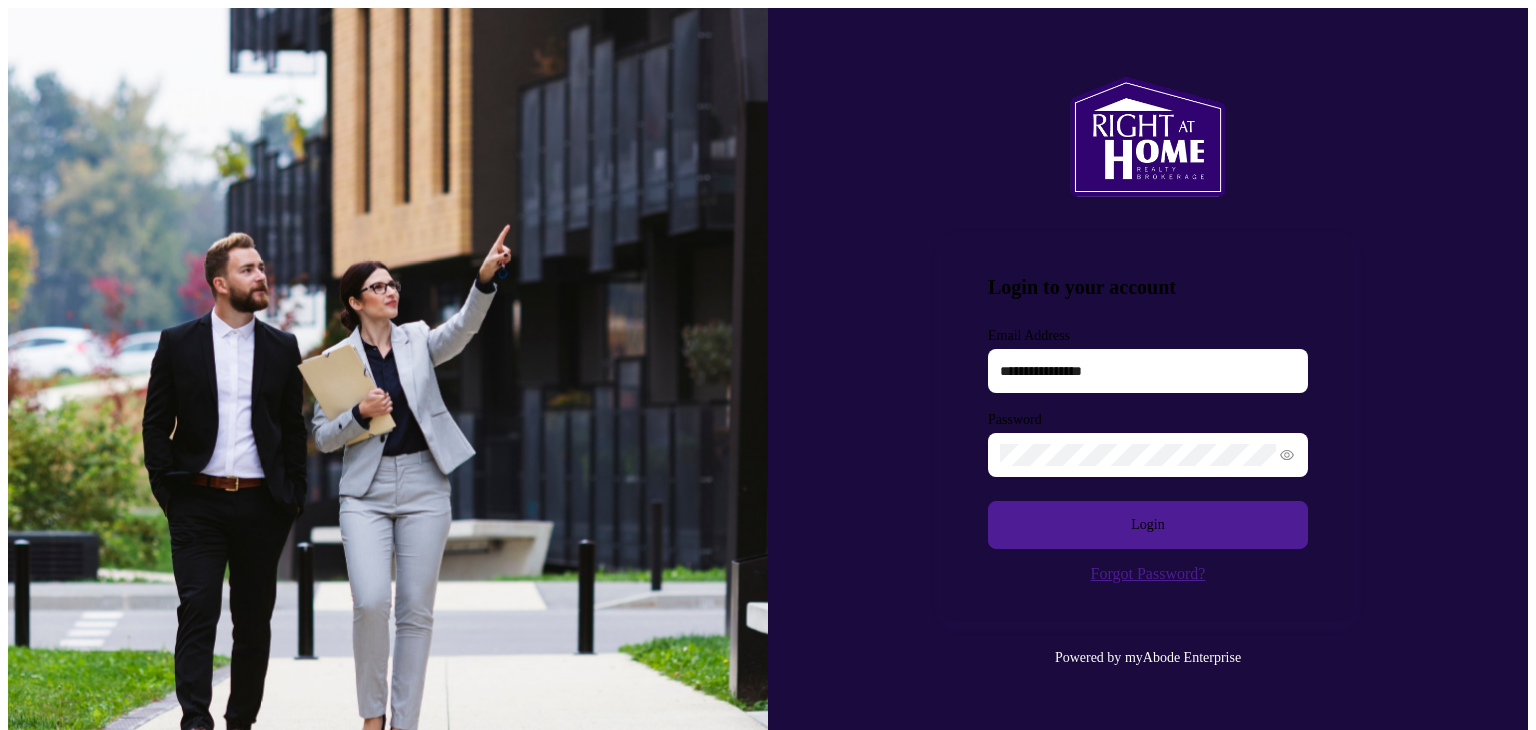 click at bounding box center [1287, 455] 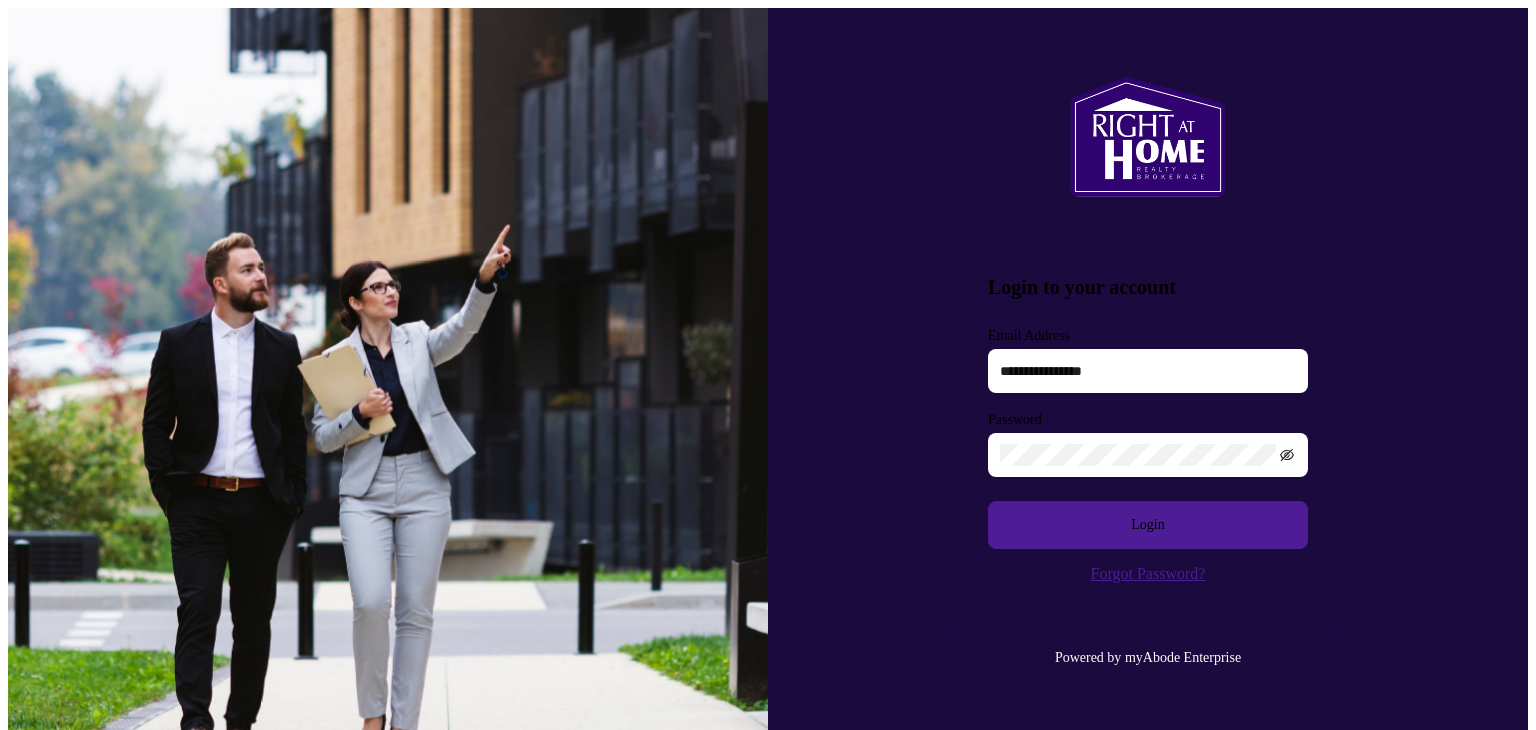 click at bounding box center [1288, 455] 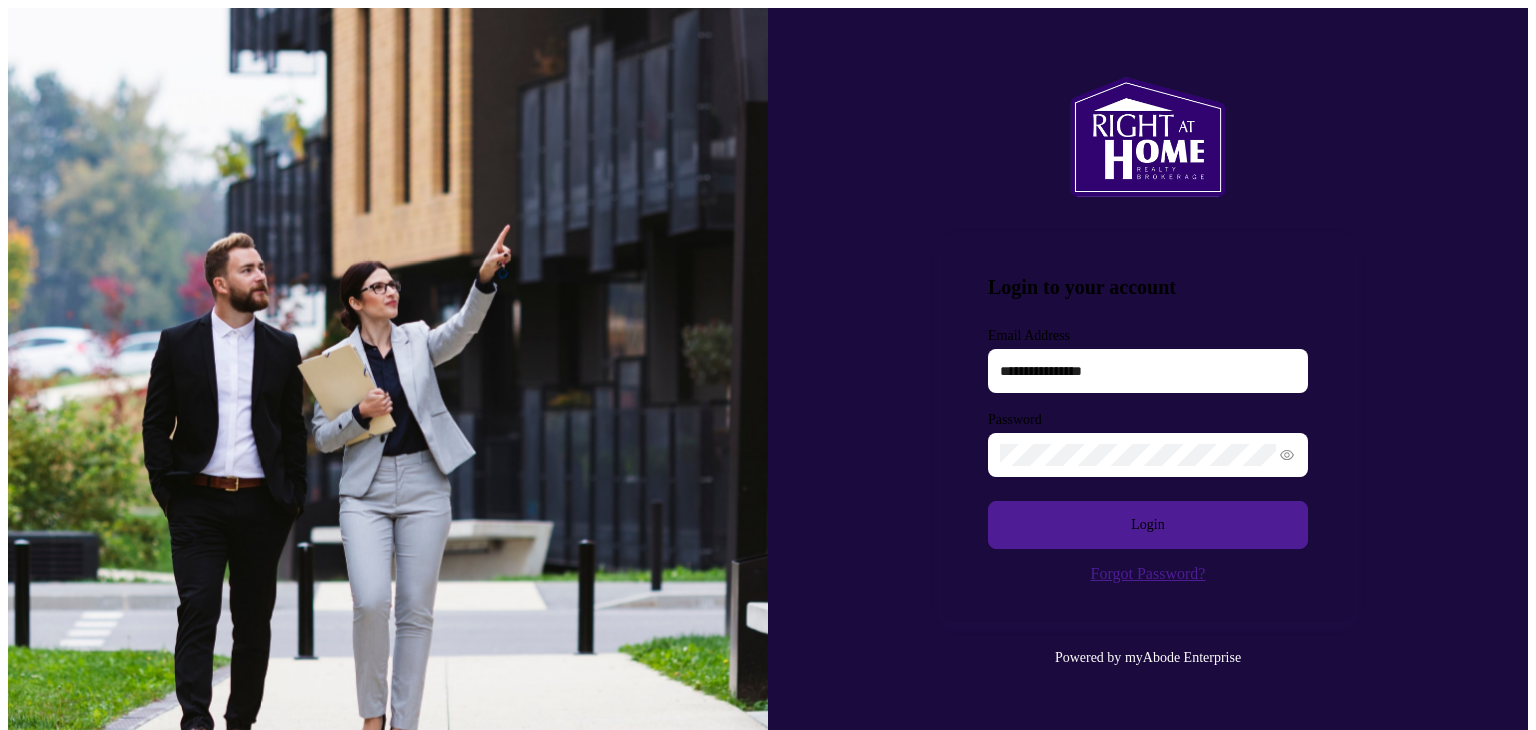 click at bounding box center (1288, 455) 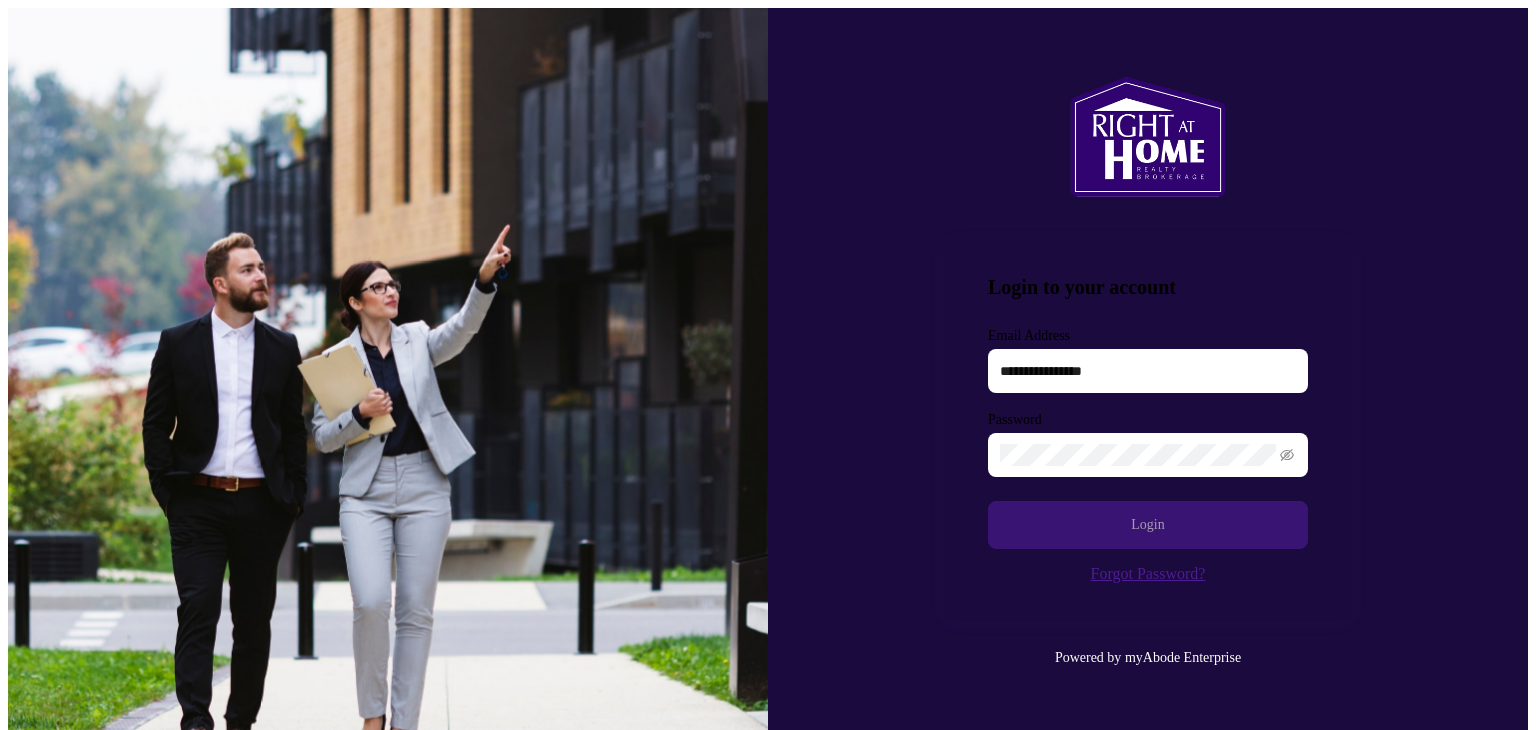 click on "Login" at bounding box center [1148, 525] 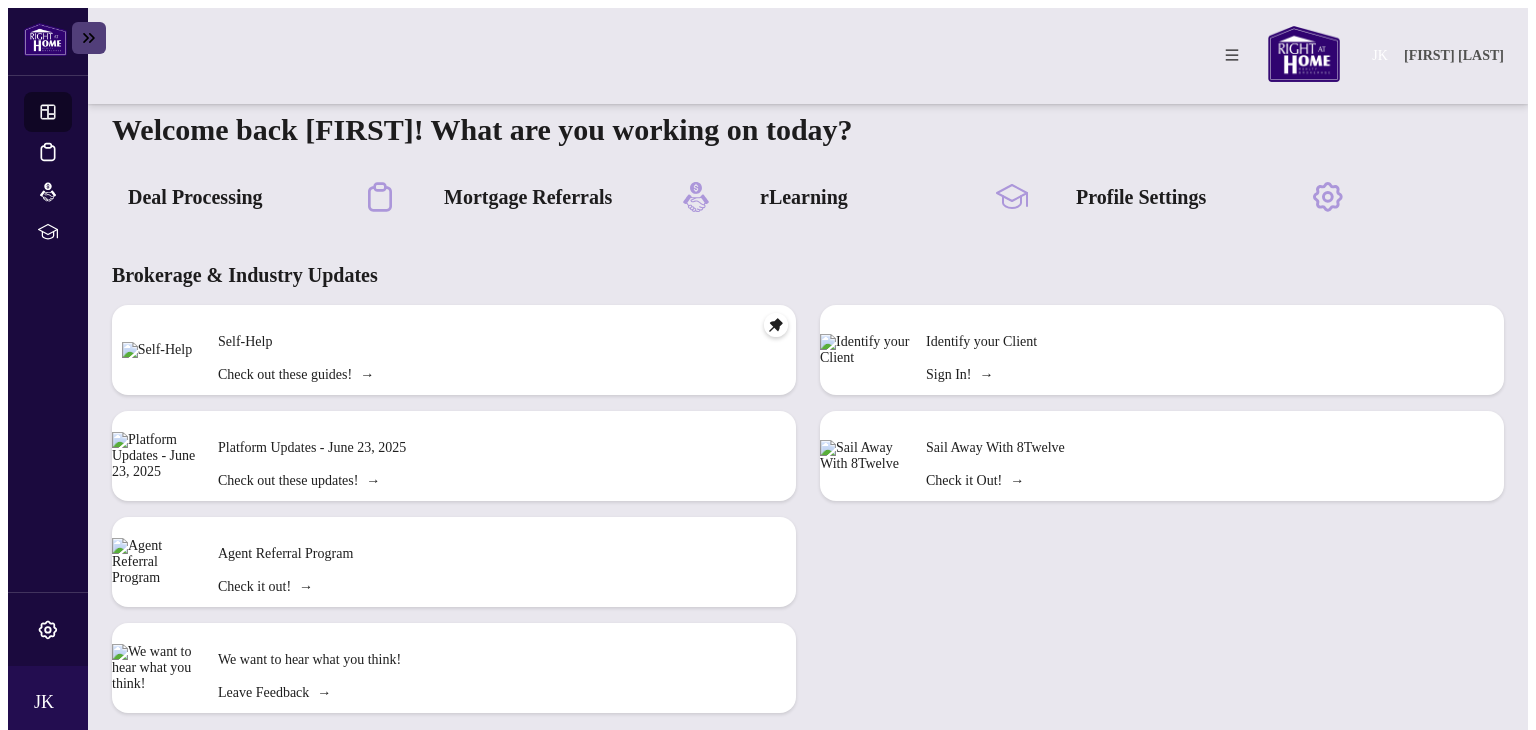 scroll, scrollTop: 201, scrollLeft: 0, axis: vertical 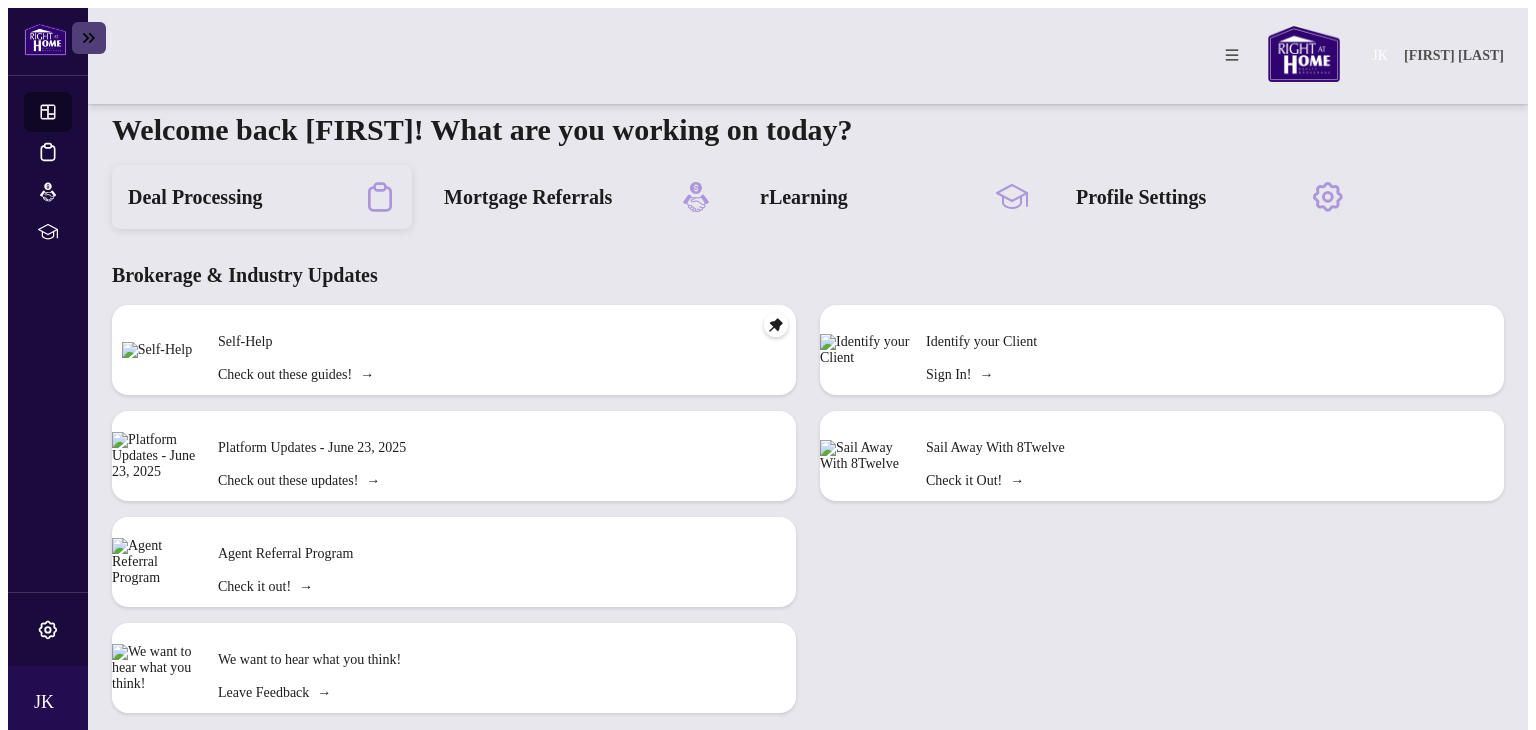 click on "Deal Processing" at bounding box center [195, 197] 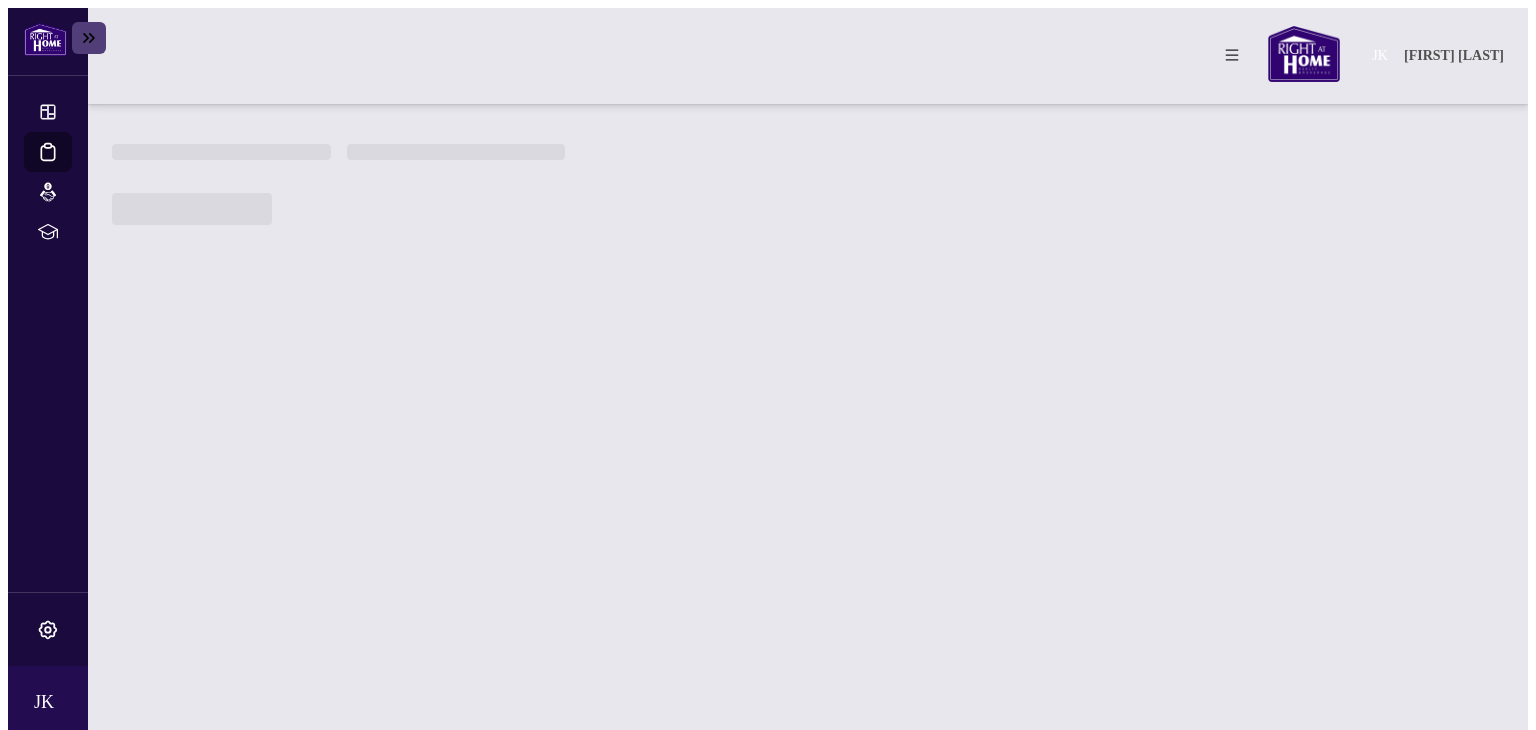 scroll, scrollTop: 0, scrollLeft: 0, axis: both 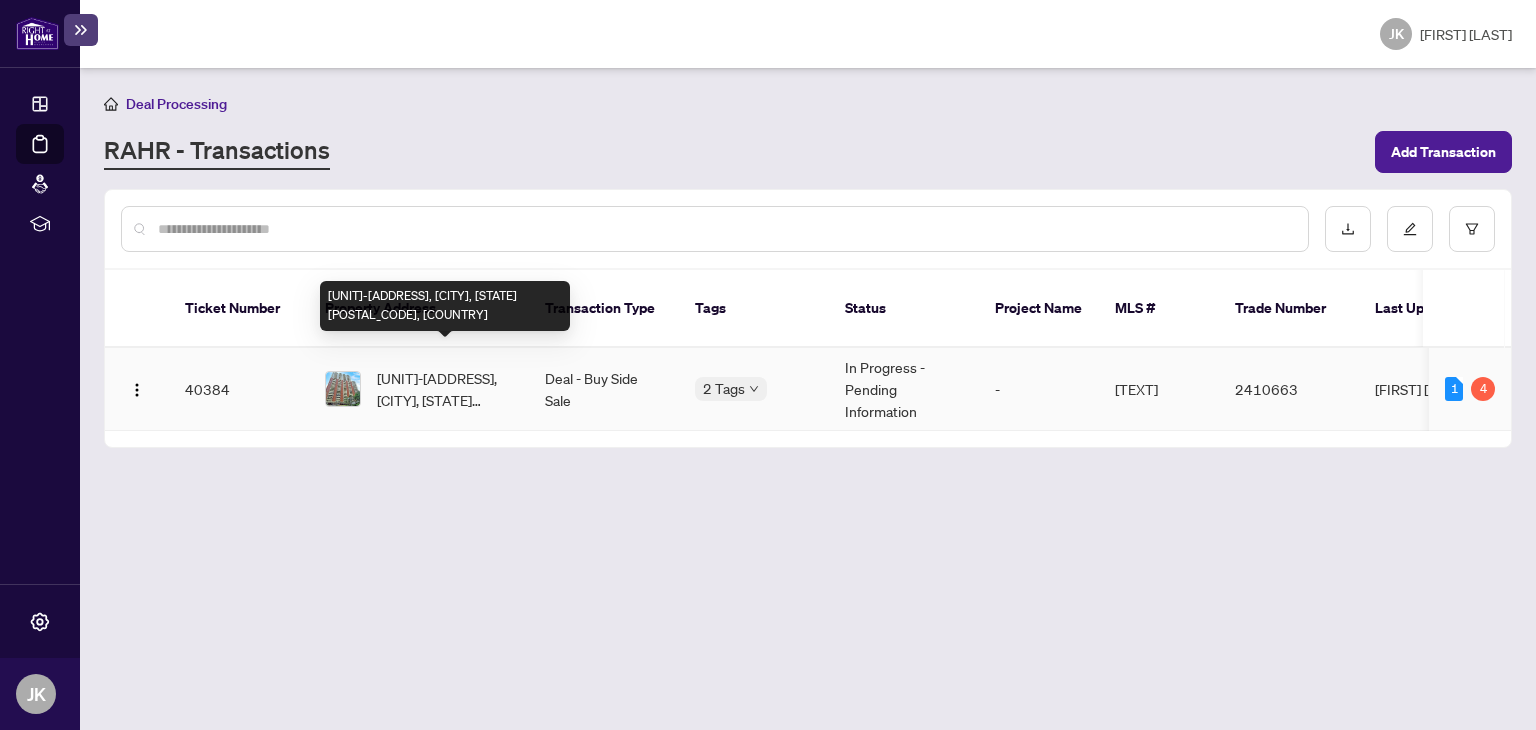 click on "[UNIT]-[ADDRESS], [CITY], [STATE] [POSTAL_CODE], [COUNTRY]" at bounding box center (445, 389) 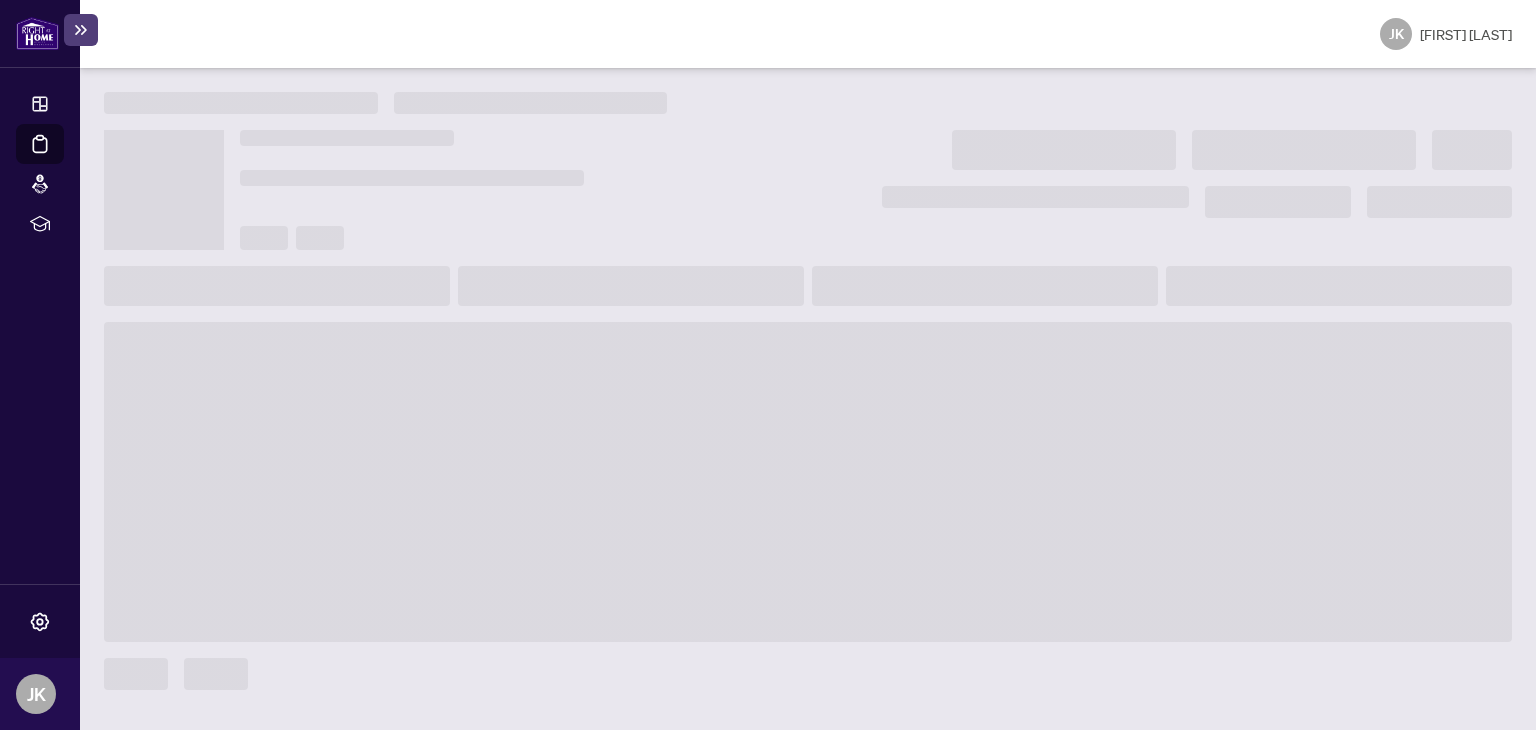 click at bounding box center (808, 482) 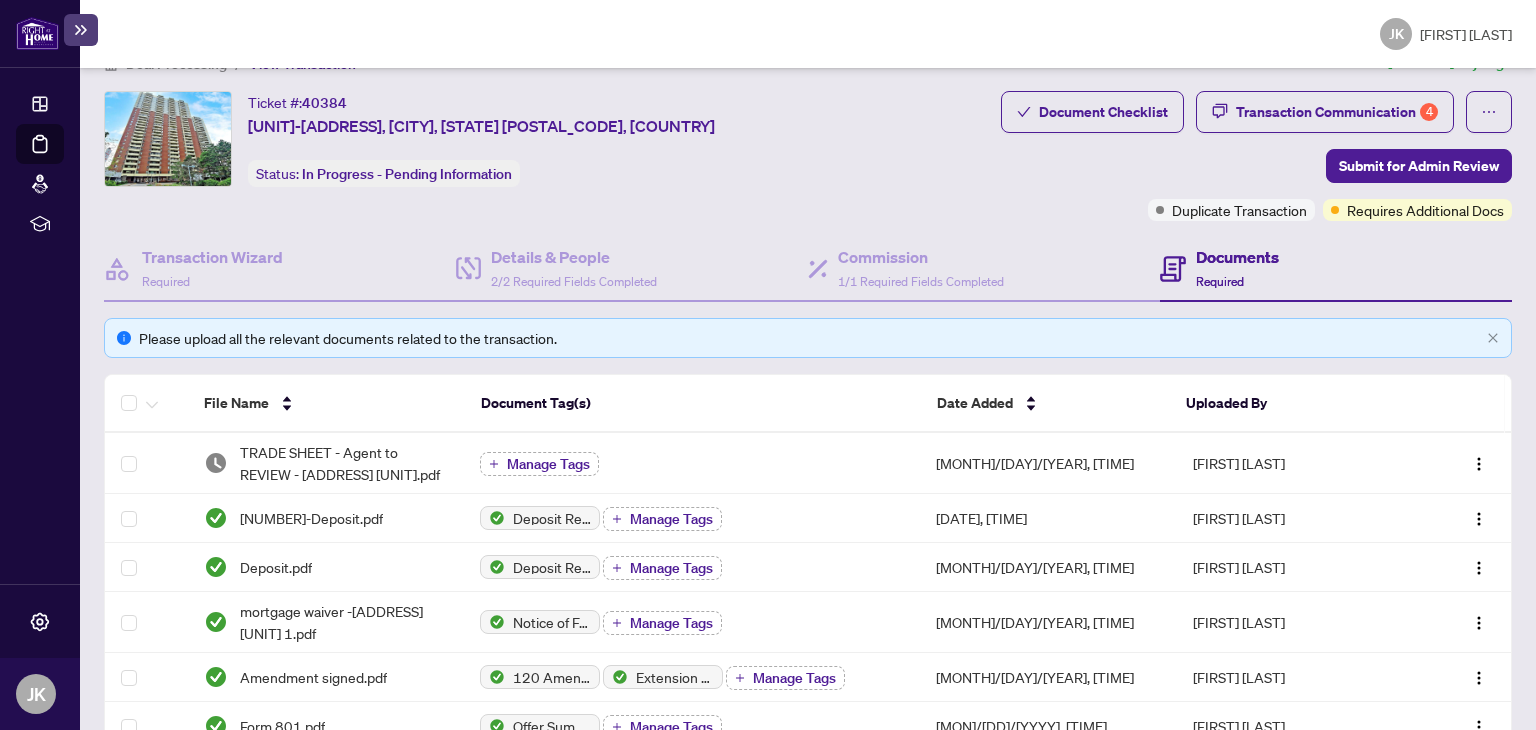 scroll, scrollTop: 43, scrollLeft: 0, axis: vertical 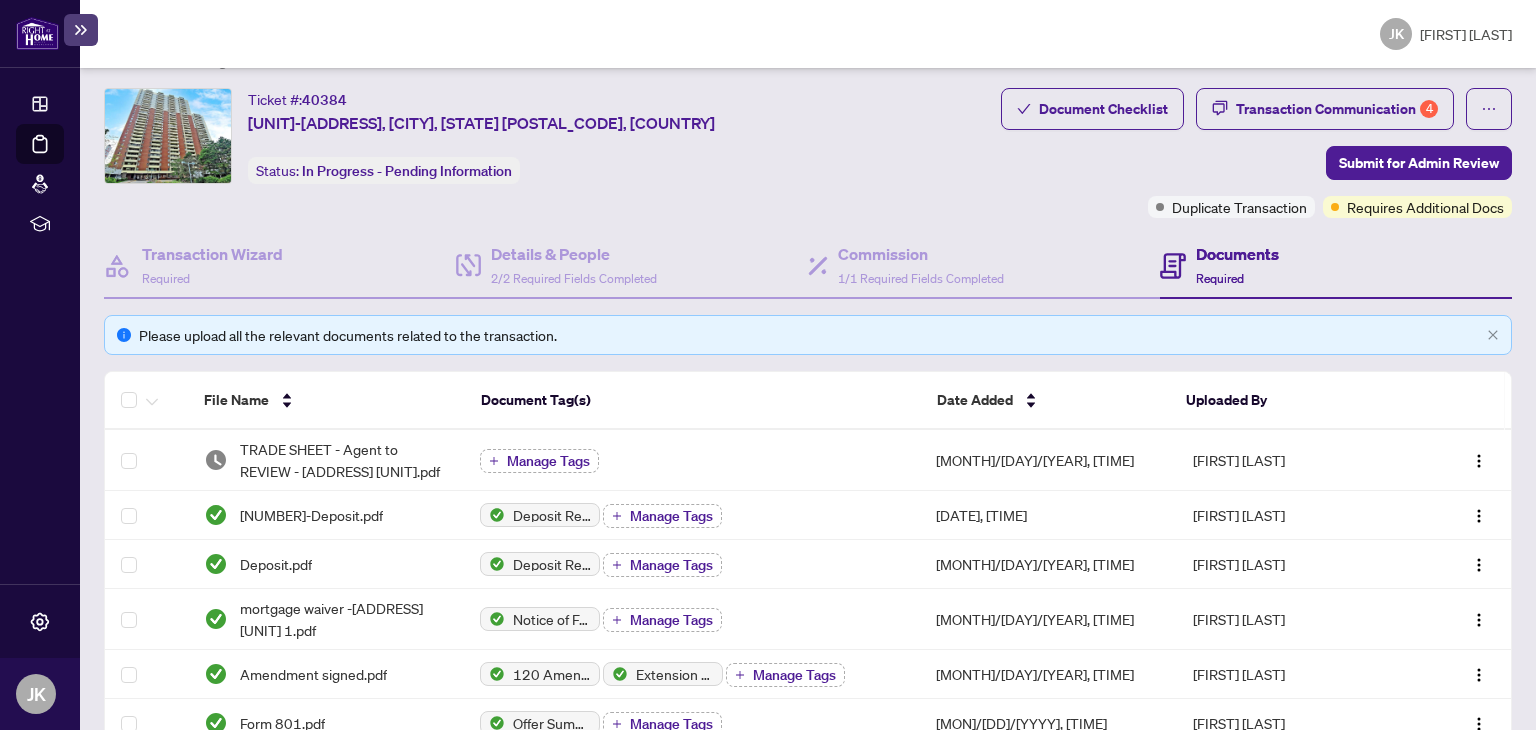 click on "Documents" at bounding box center (1237, 254) 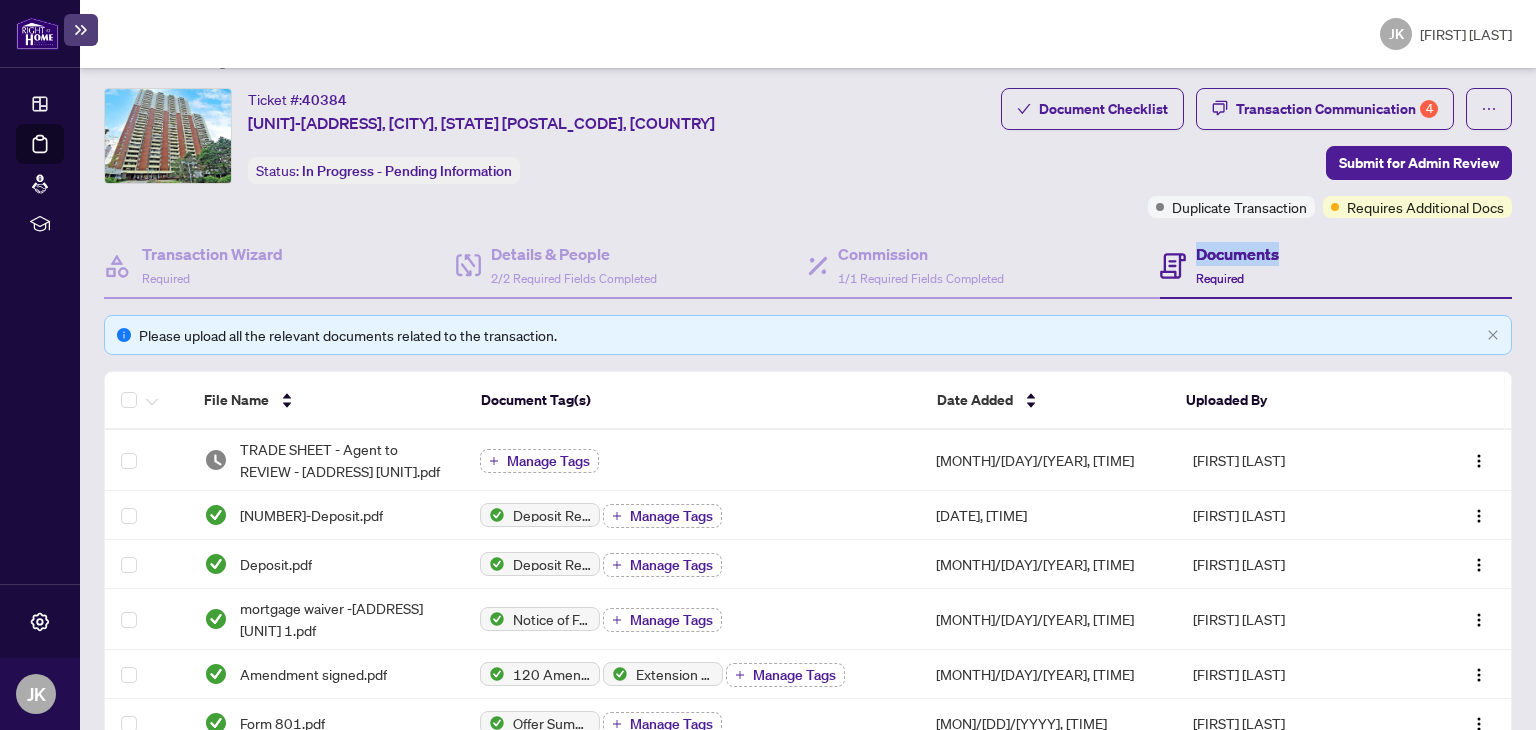 click on "Documents" at bounding box center (1237, 254) 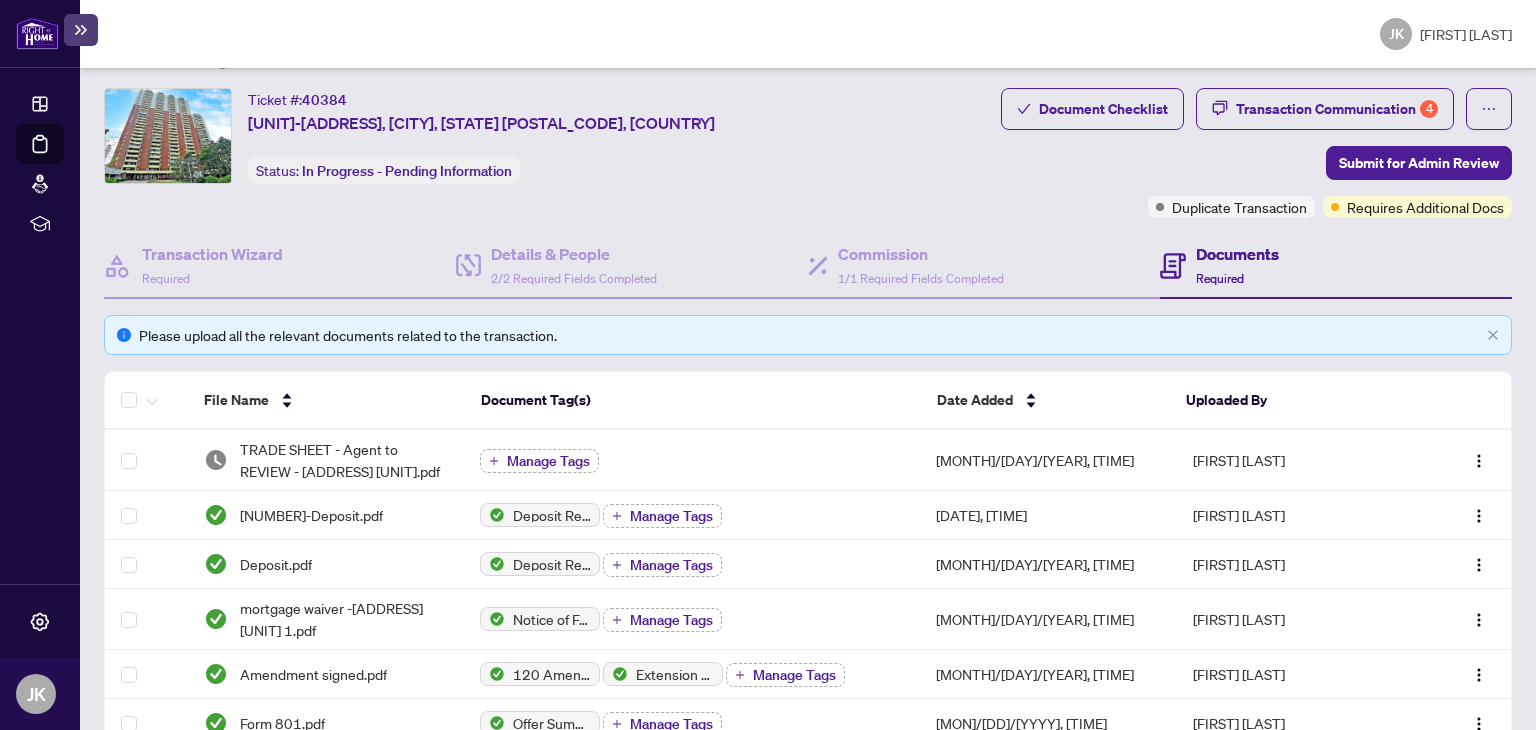 click on "Documents" at bounding box center (1237, 254) 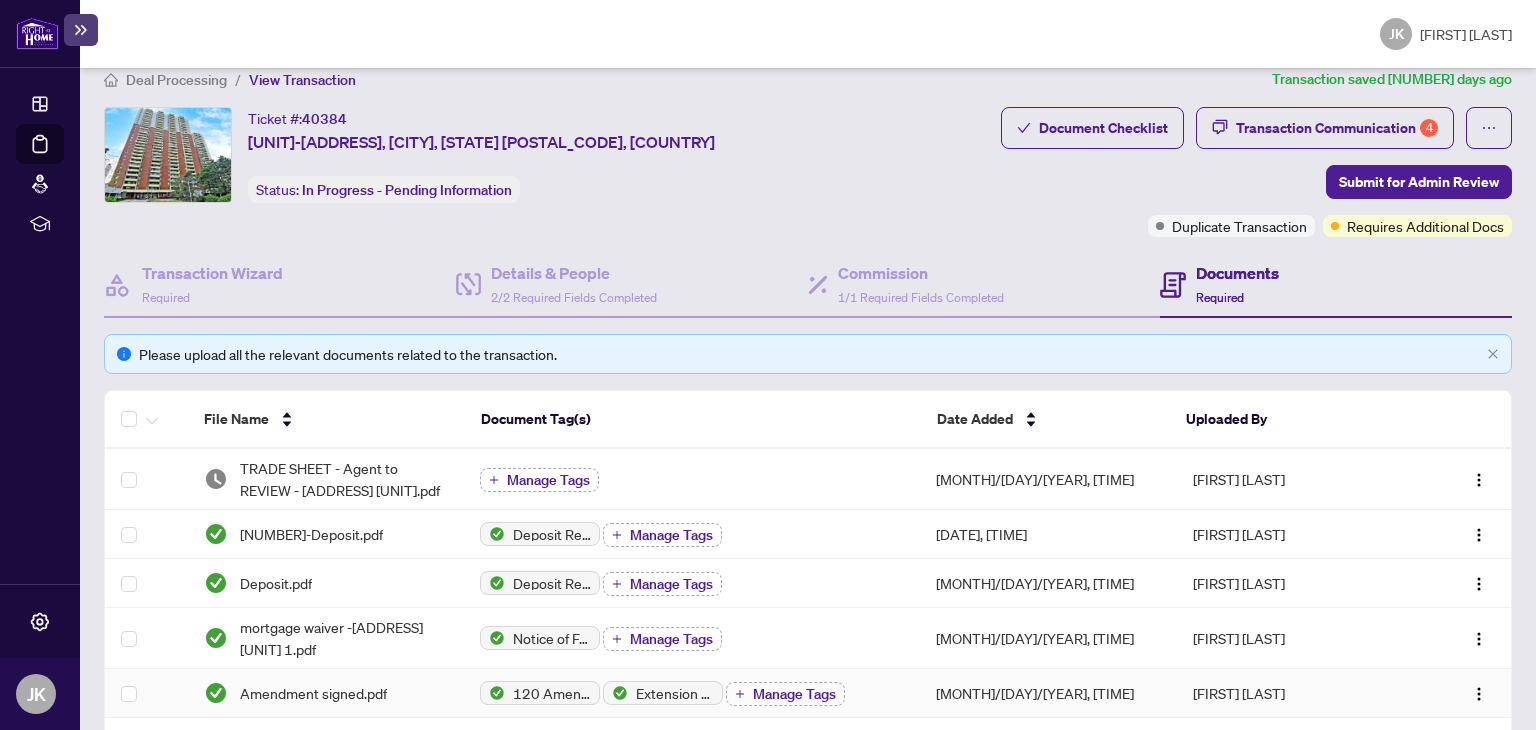 scroll, scrollTop: 0, scrollLeft: 0, axis: both 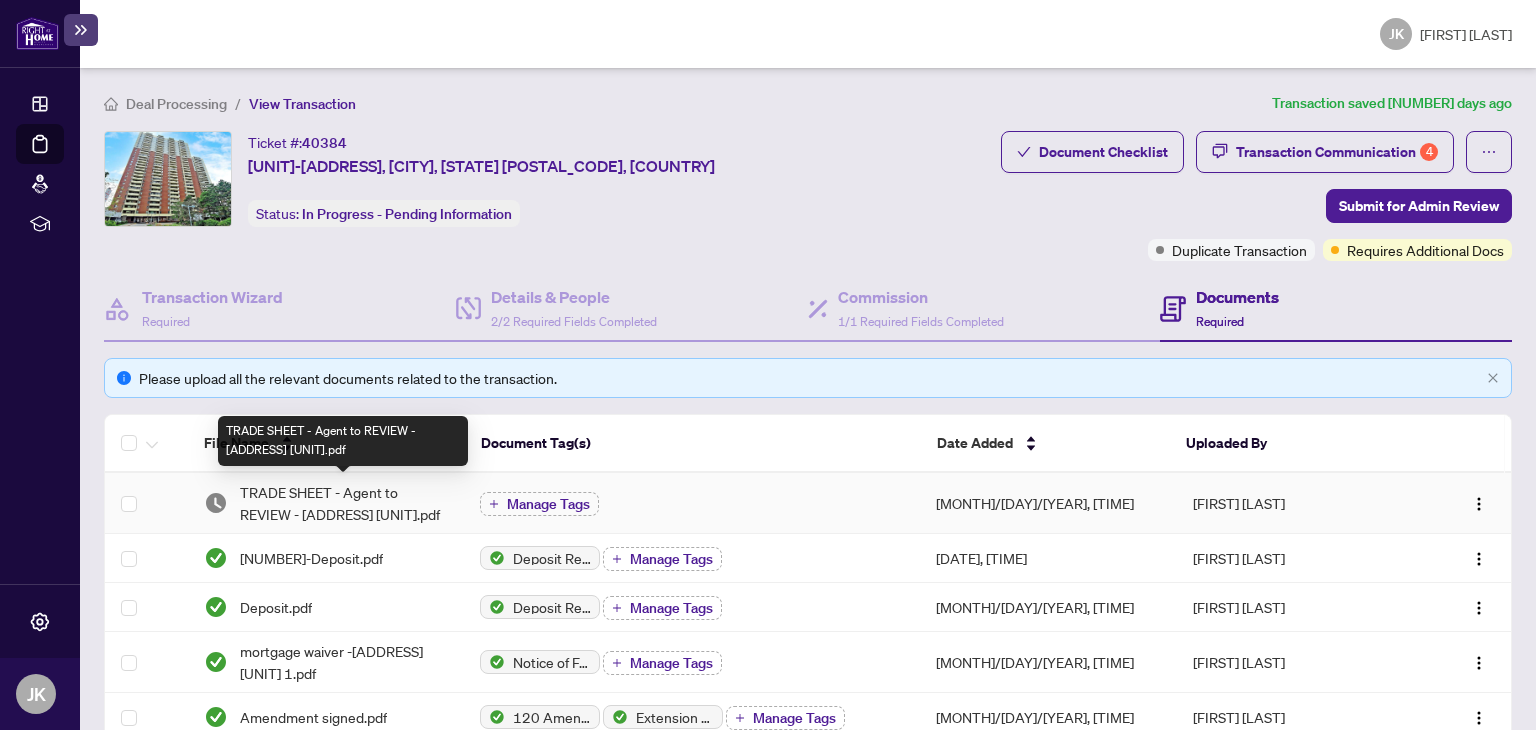 click on "TRADE SHEET - Agent to REVIEW - [ADDRESS] [UNIT].pdf" at bounding box center (344, 503) 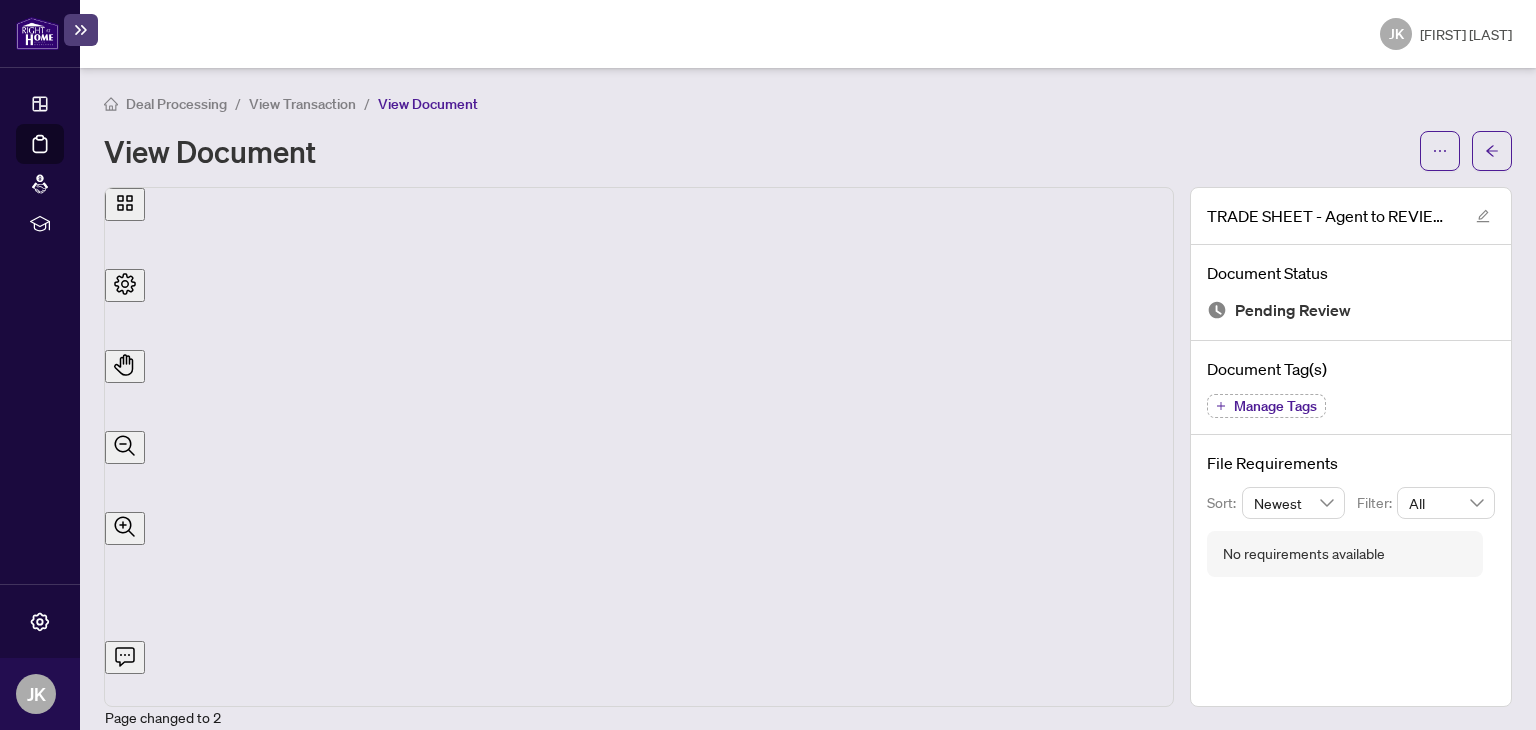 scroll, scrollTop: 718, scrollLeft: 0, axis: vertical 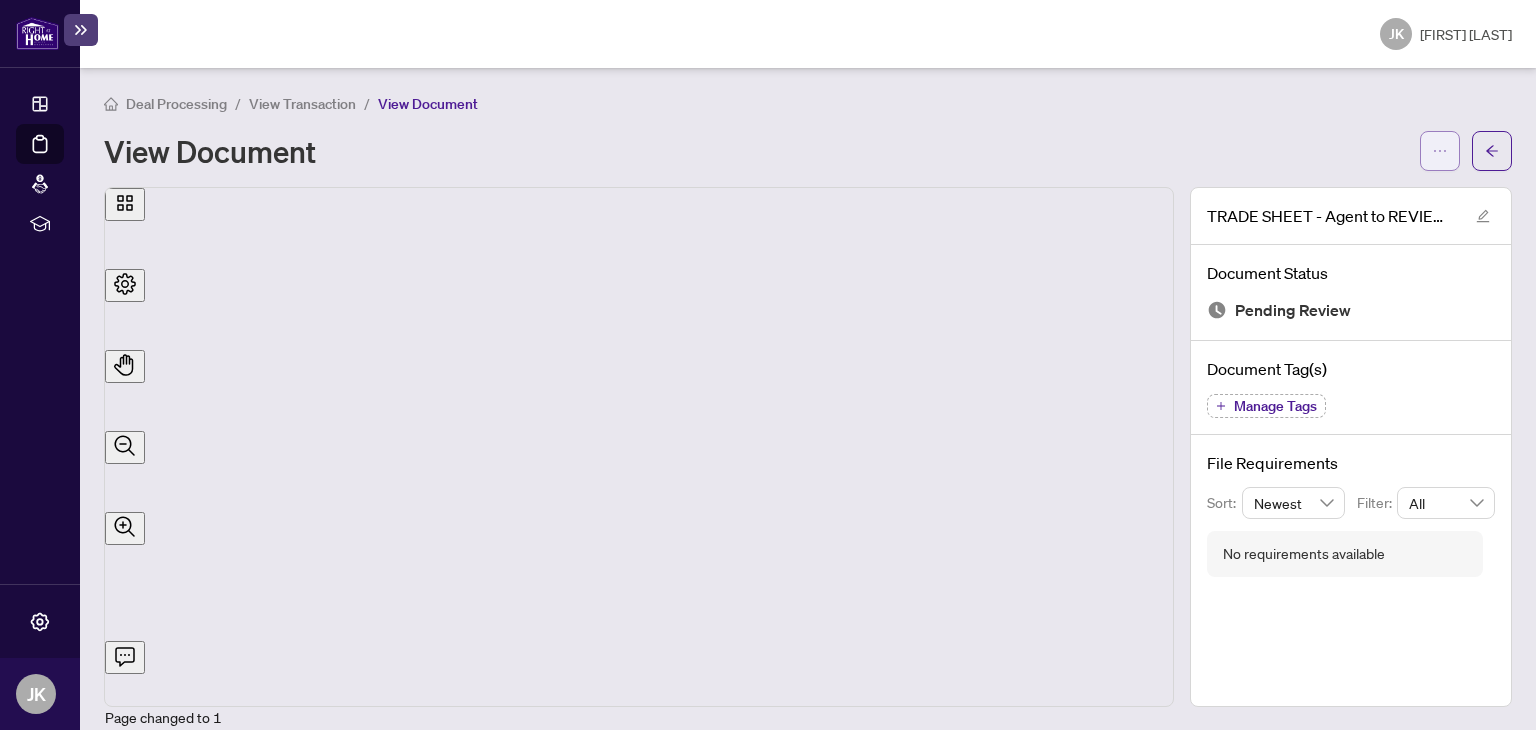 click at bounding box center [1440, 151] 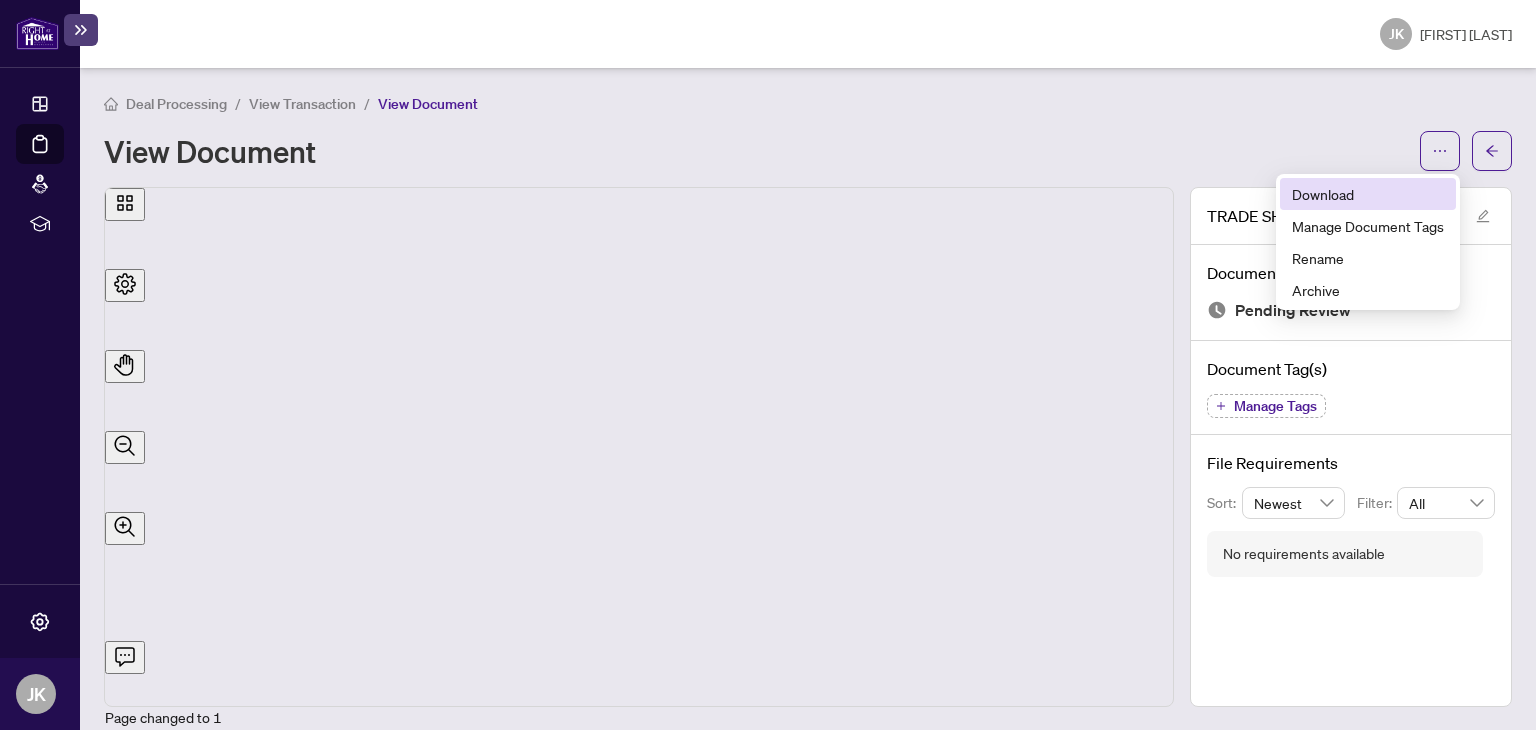 click on "Download" at bounding box center (1368, 194) 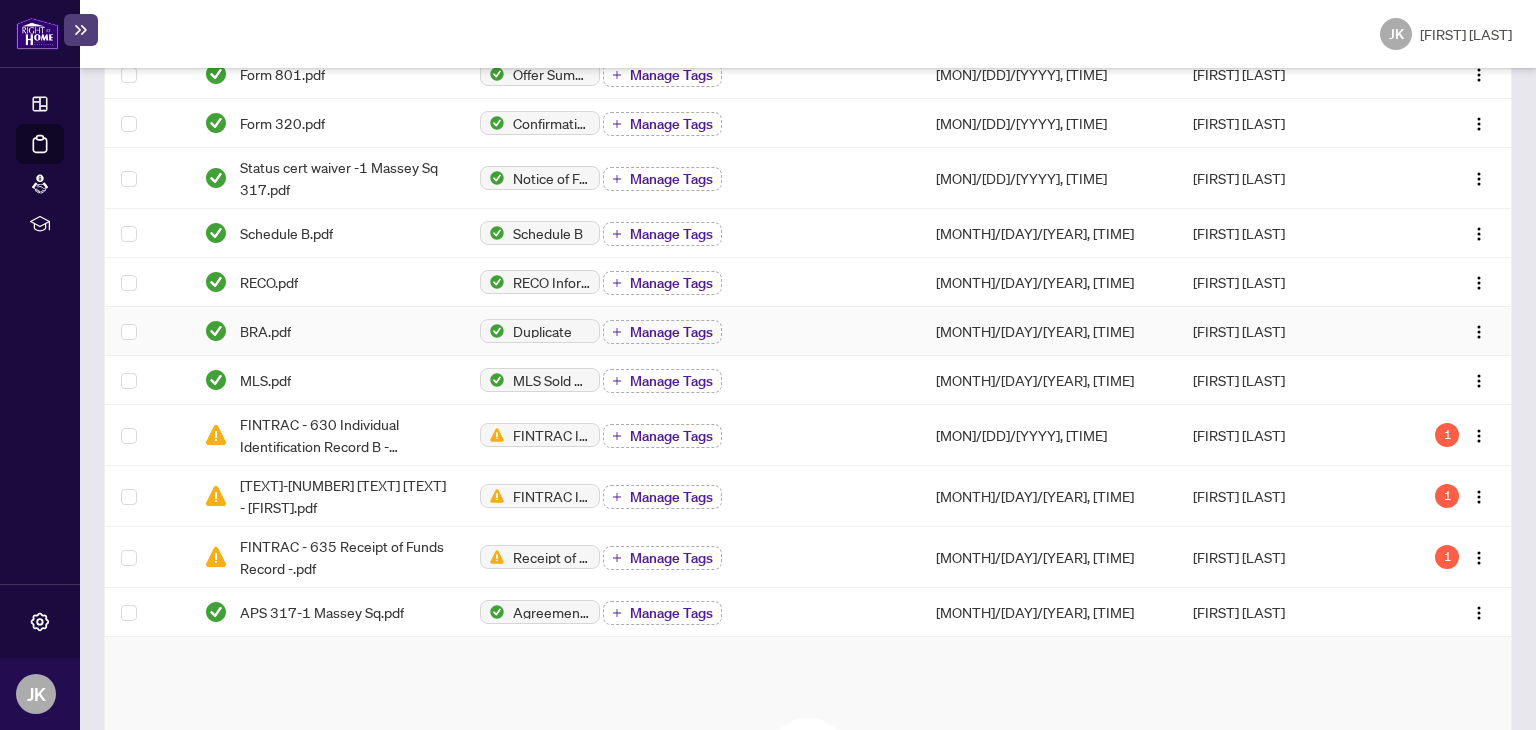 scroll, scrollTop: 692, scrollLeft: 0, axis: vertical 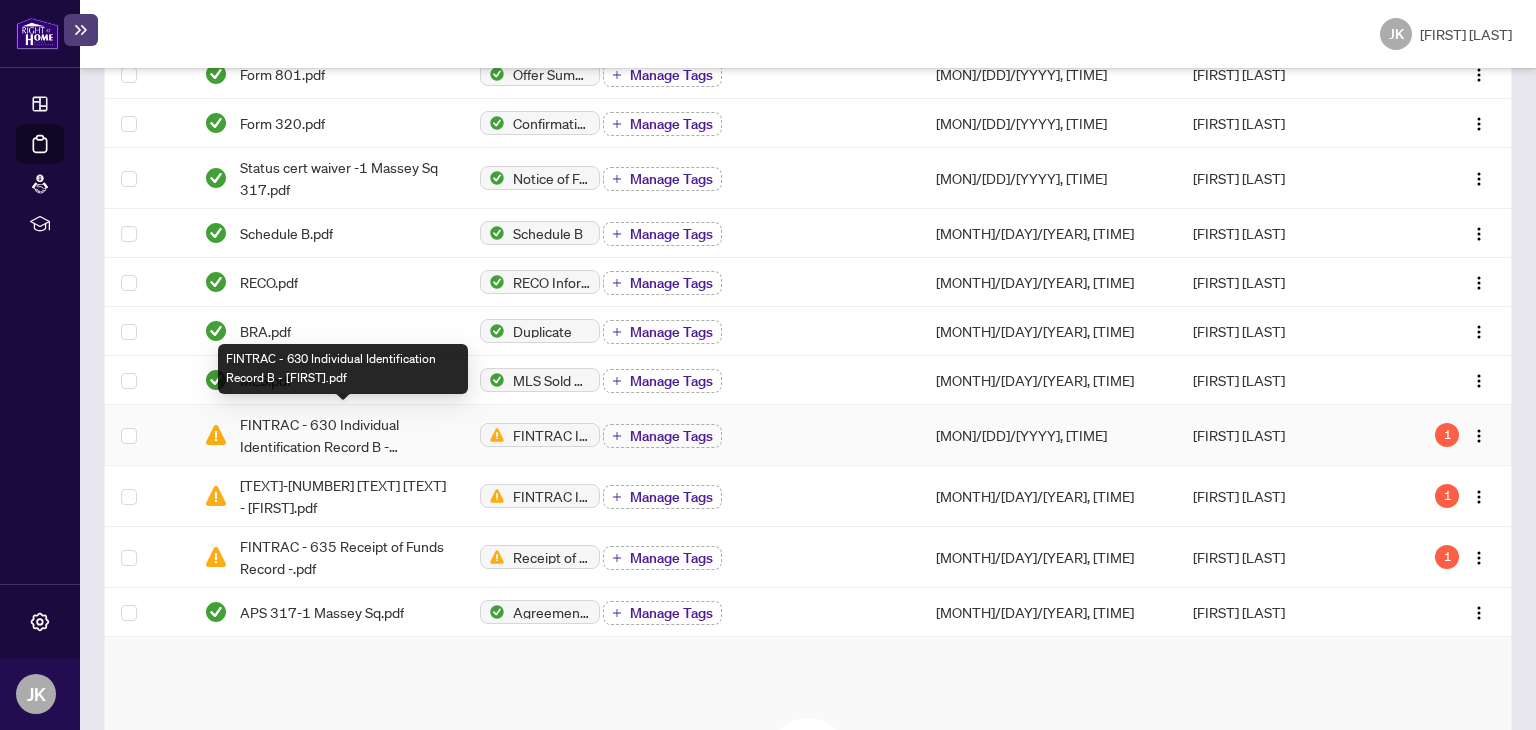 click on "FINTRAC - 630 Individual Identification Record B - [FIRST].pdf" at bounding box center (344, 435) 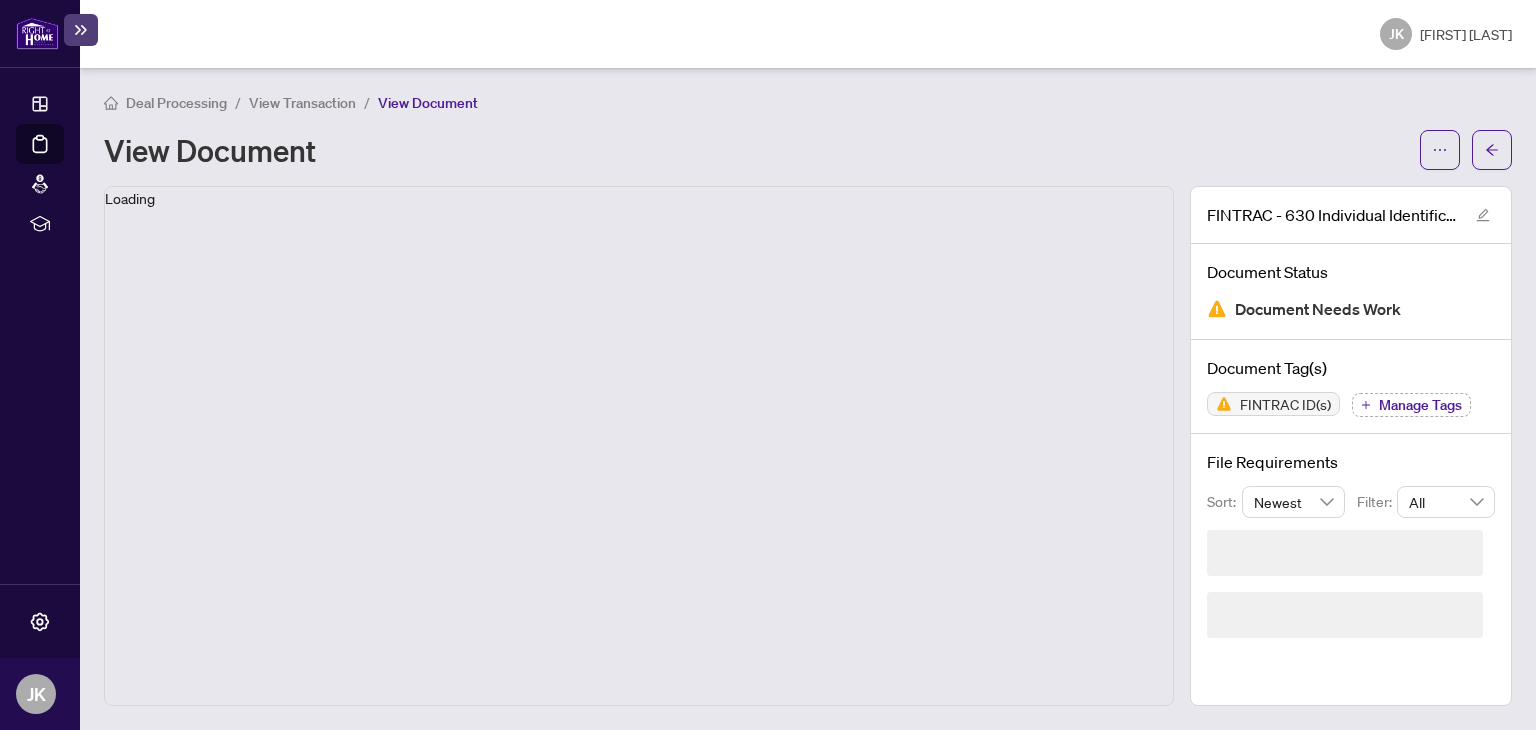 scroll, scrollTop: 0, scrollLeft: 0, axis: both 